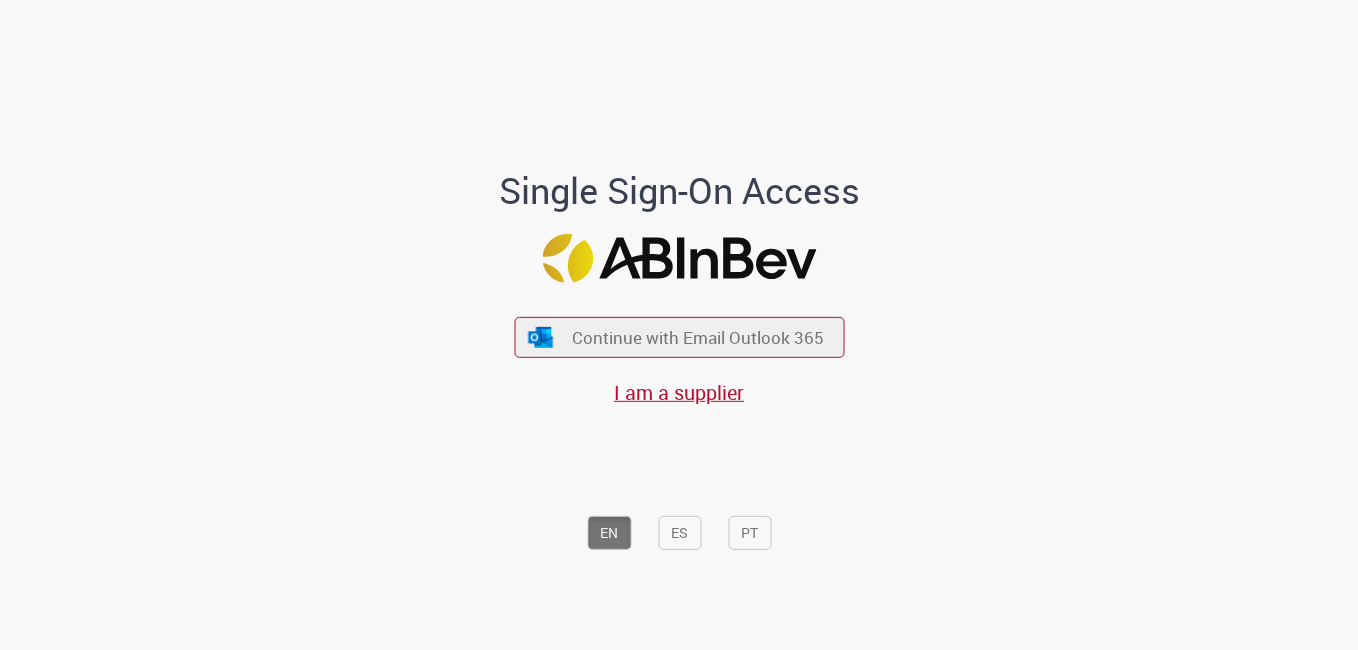 scroll, scrollTop: 0, scrollLeft: 0, axis: both 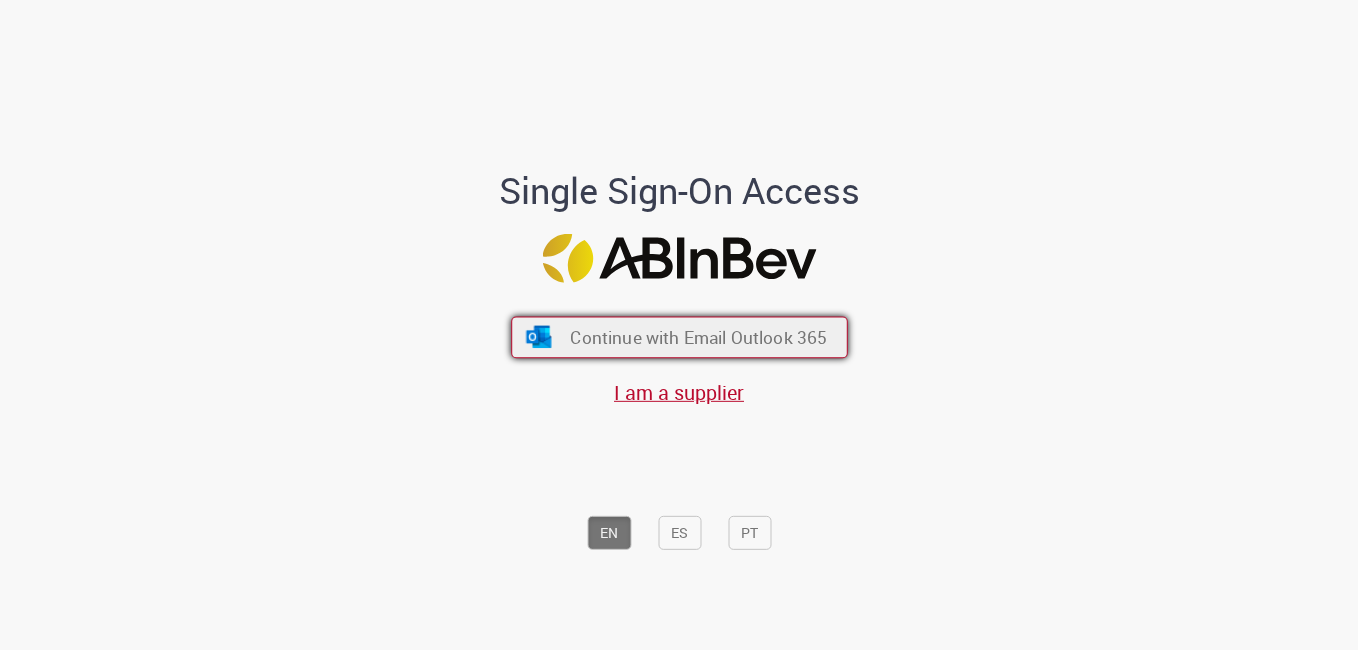 click on "Continue with Email Outlook 365" at bounding box center (698, 337) 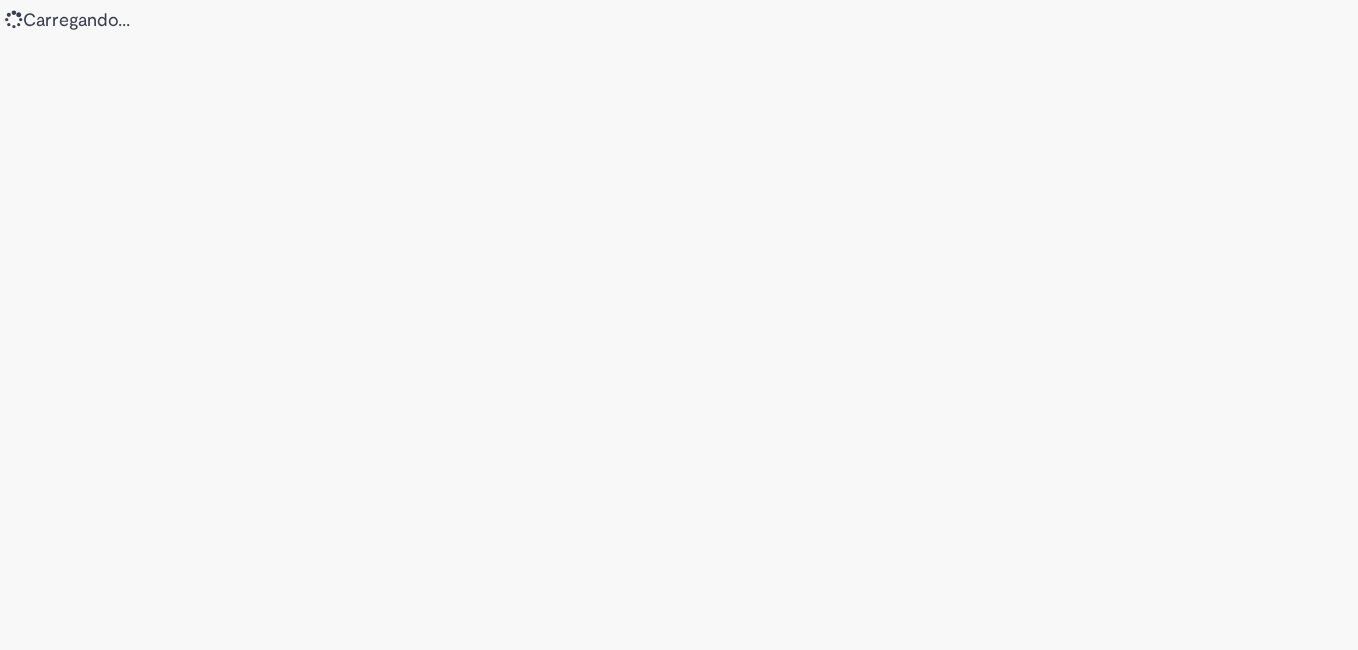 scroll, scrollTop: 0, scrollLeft: 0, axis: both 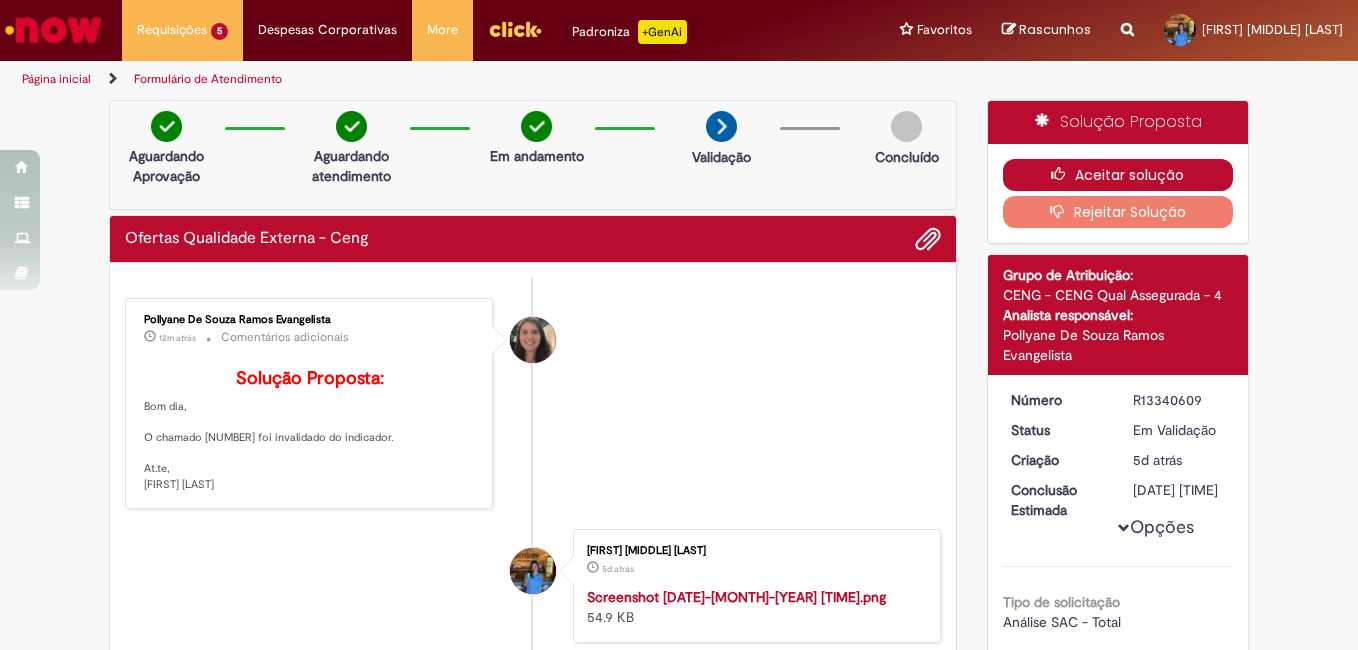 click on "Aceitar solução" at bounding box center [1118, 175] 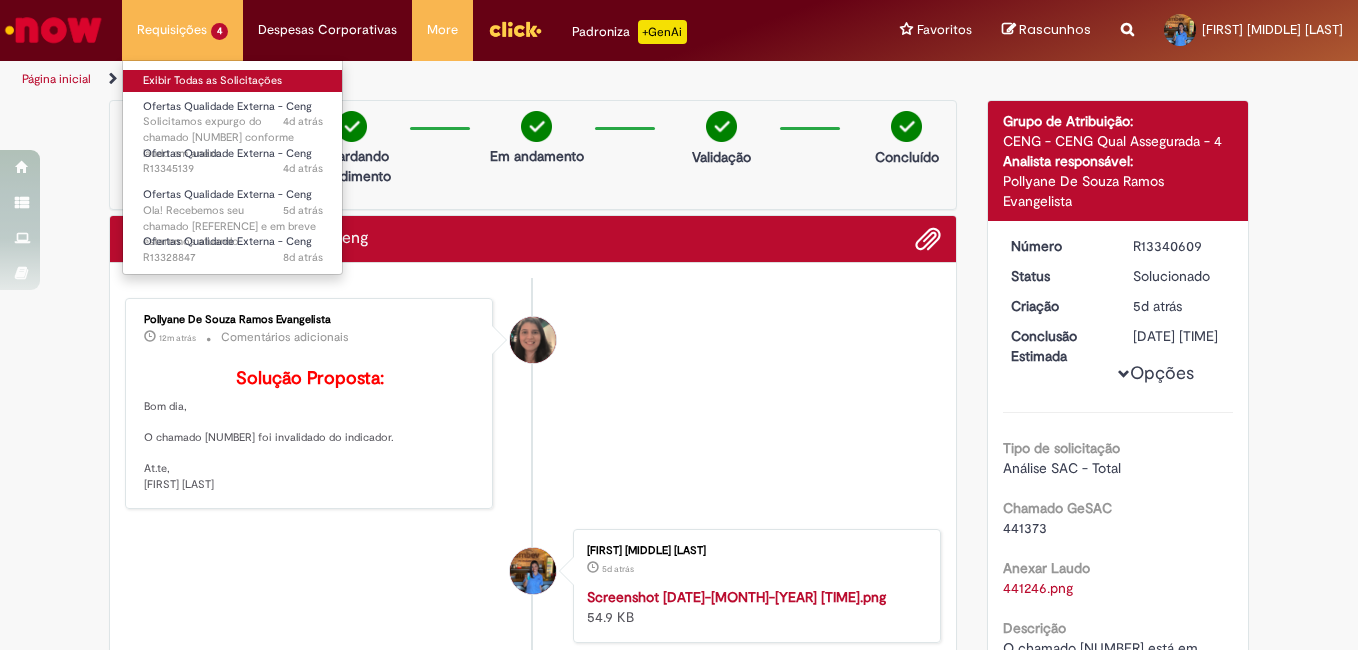 click on "Exibir Todas as Solicitações" at bounding box center (233, 81) 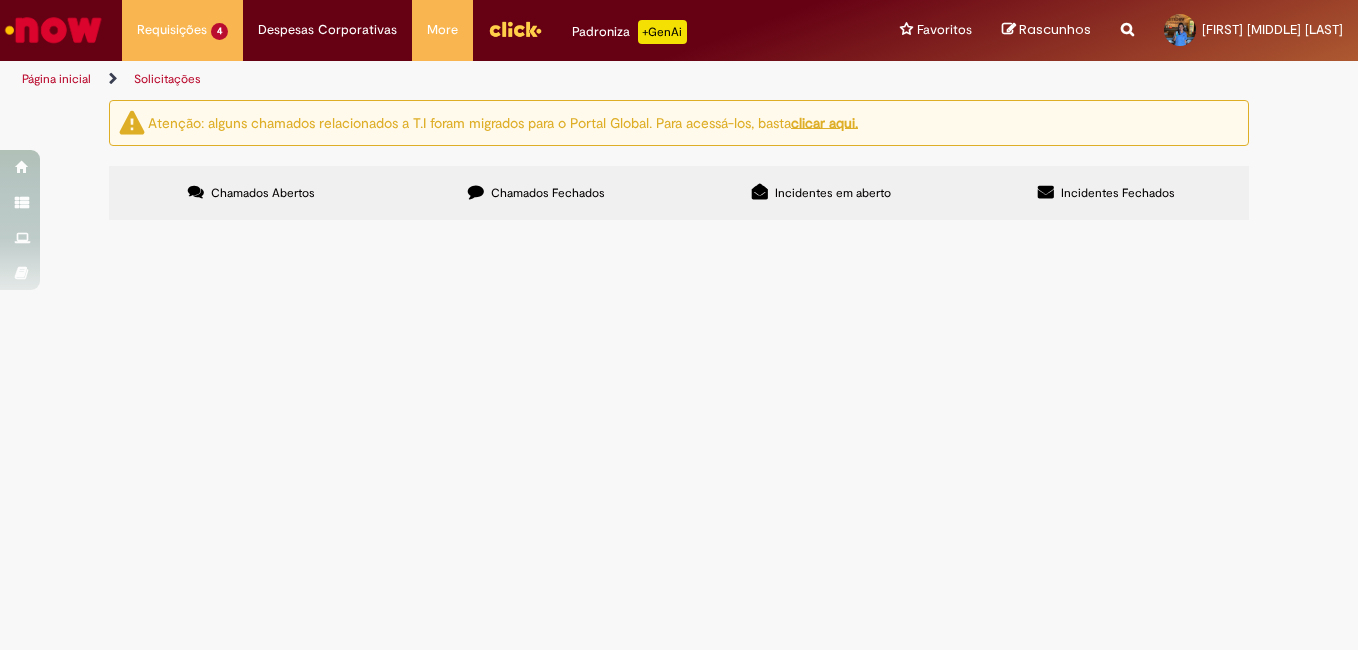 click on "Solicitamos expurgo do chamado 440719 conforme laudo em anexo." at bounding box center (0, 0) 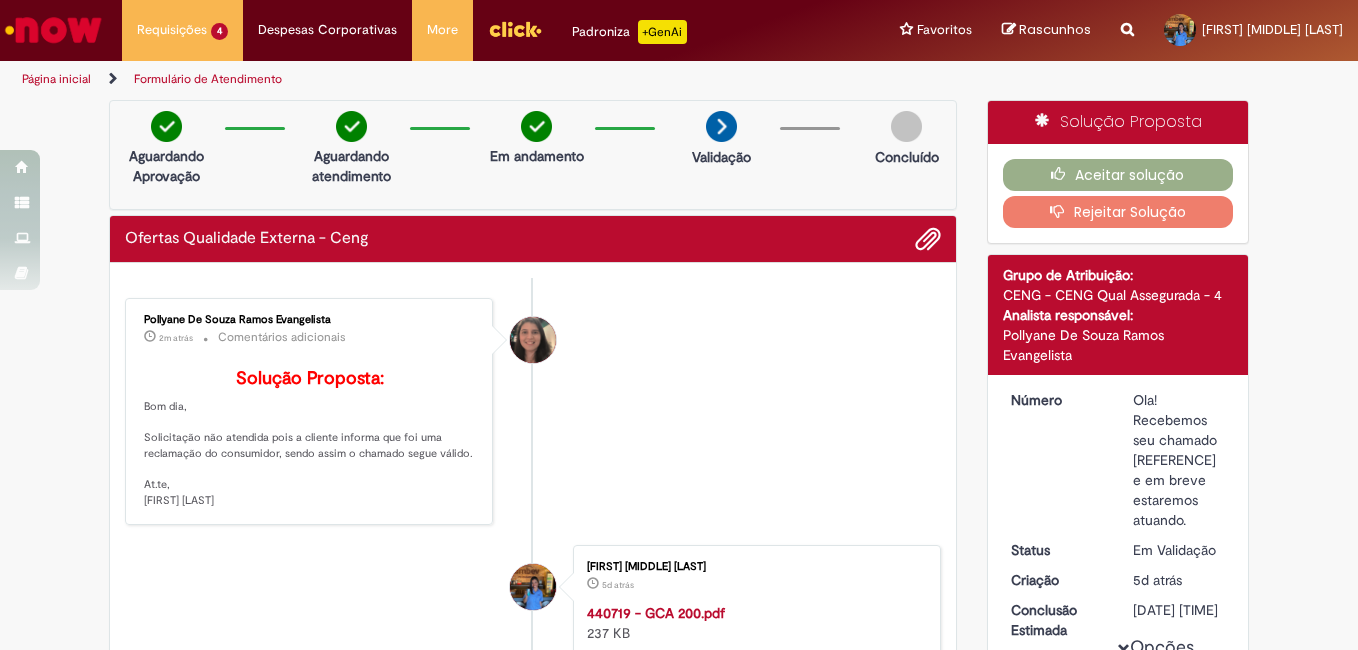 click on "Rejeitar Solução" at bounding box center (1118, 212) 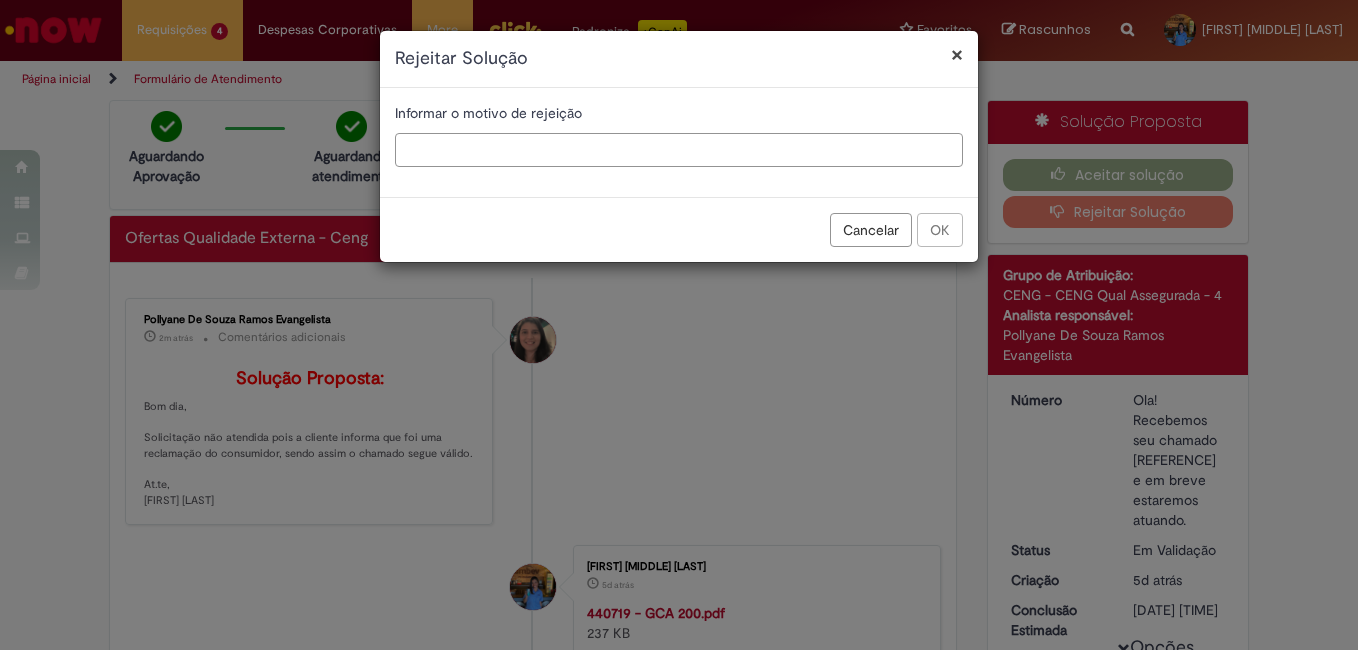 click at bounding box center [679, 150] 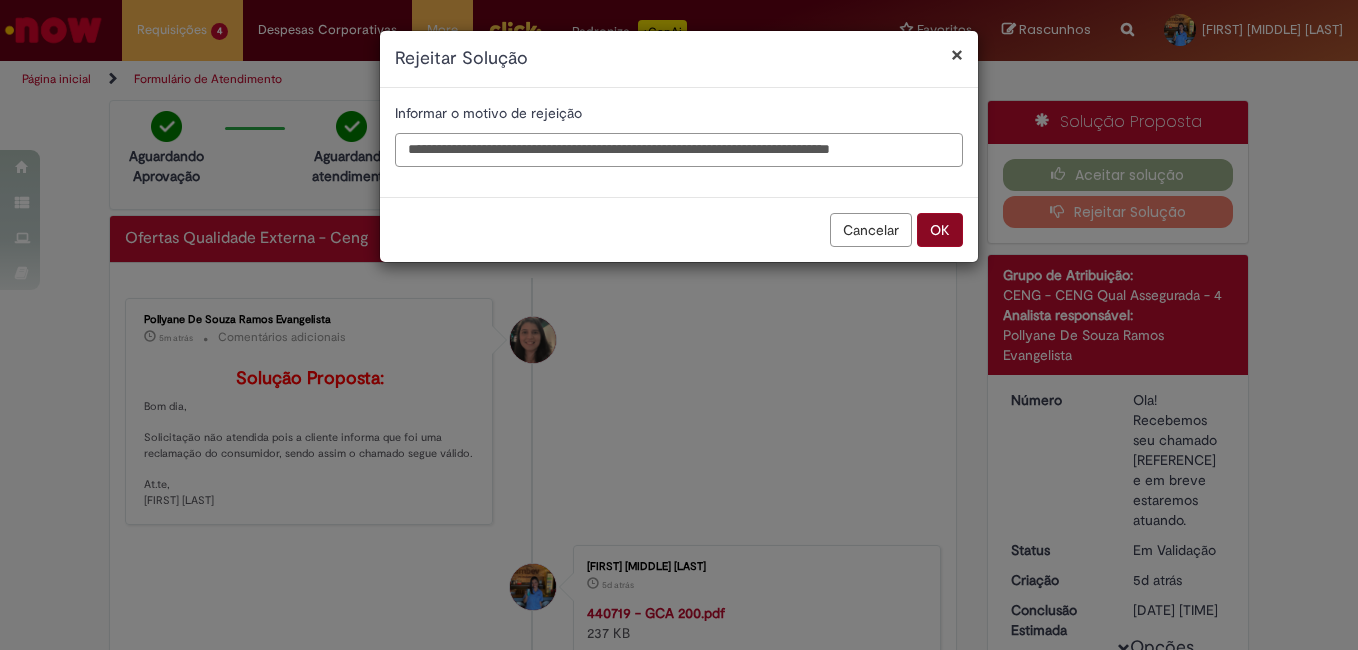type on "**********" 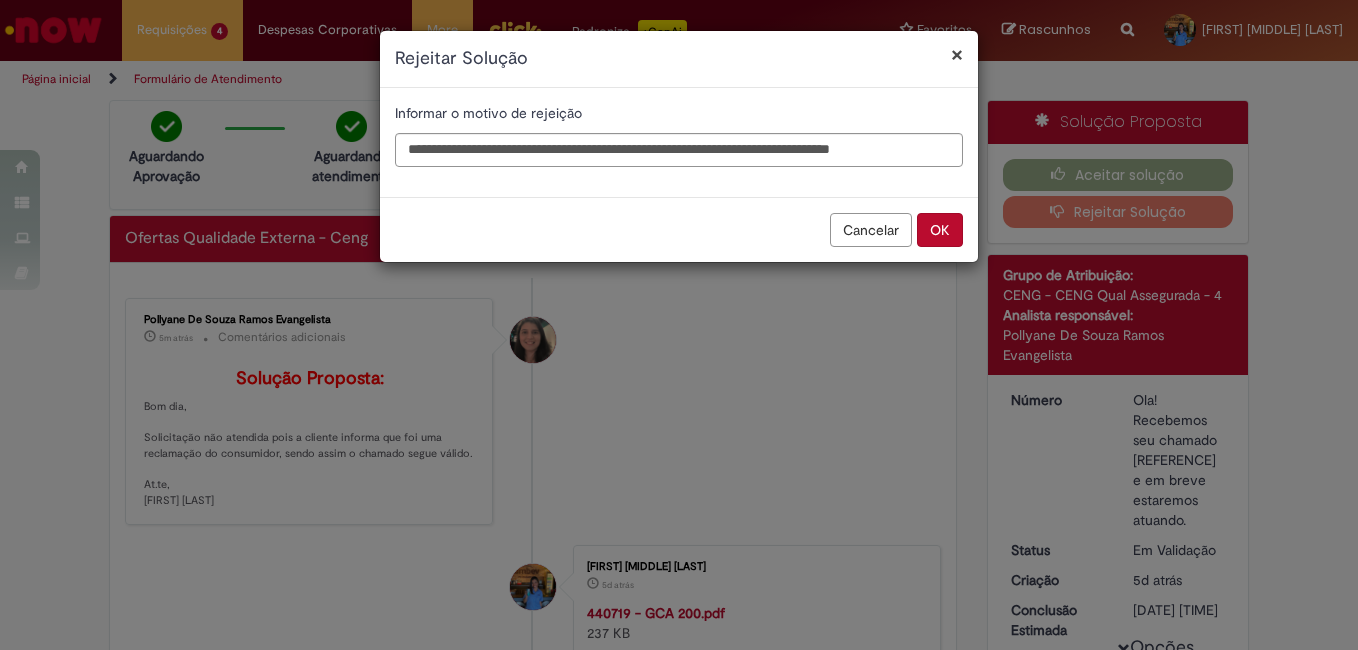 click on "OK" at bounding box center [940, 230] 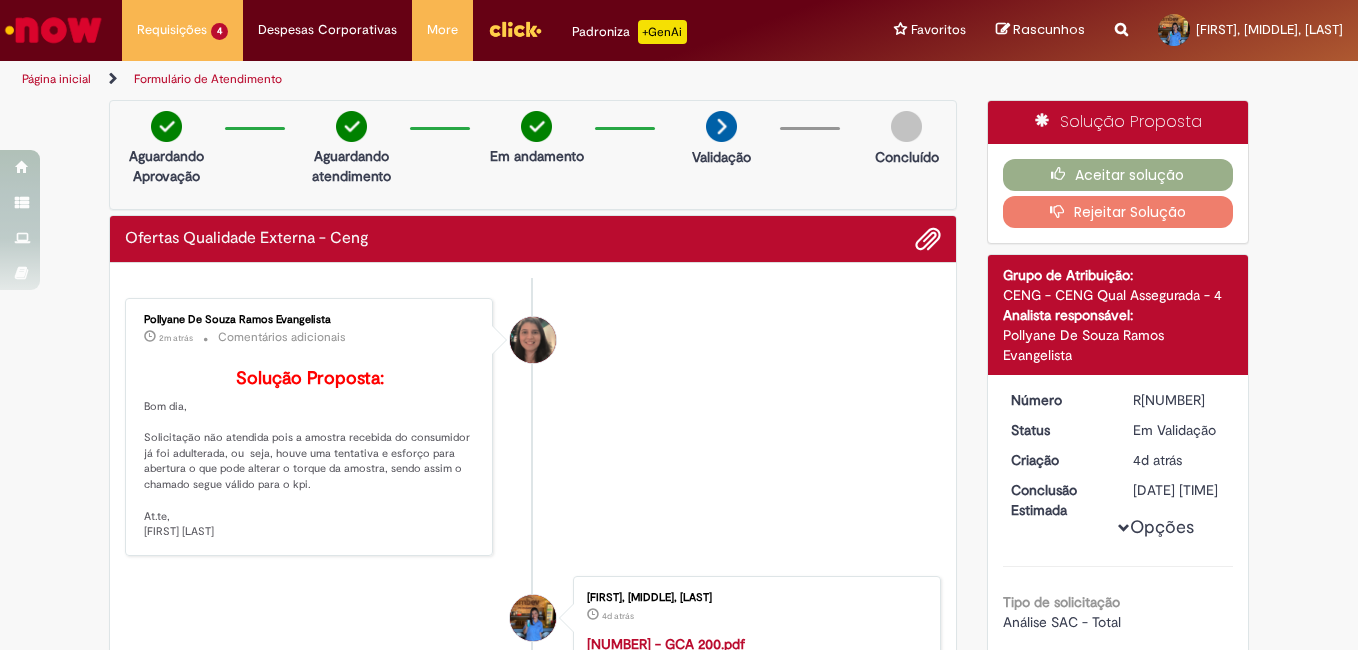 scroll, scrollTop: 0, scrollLeft: 0, axis: both 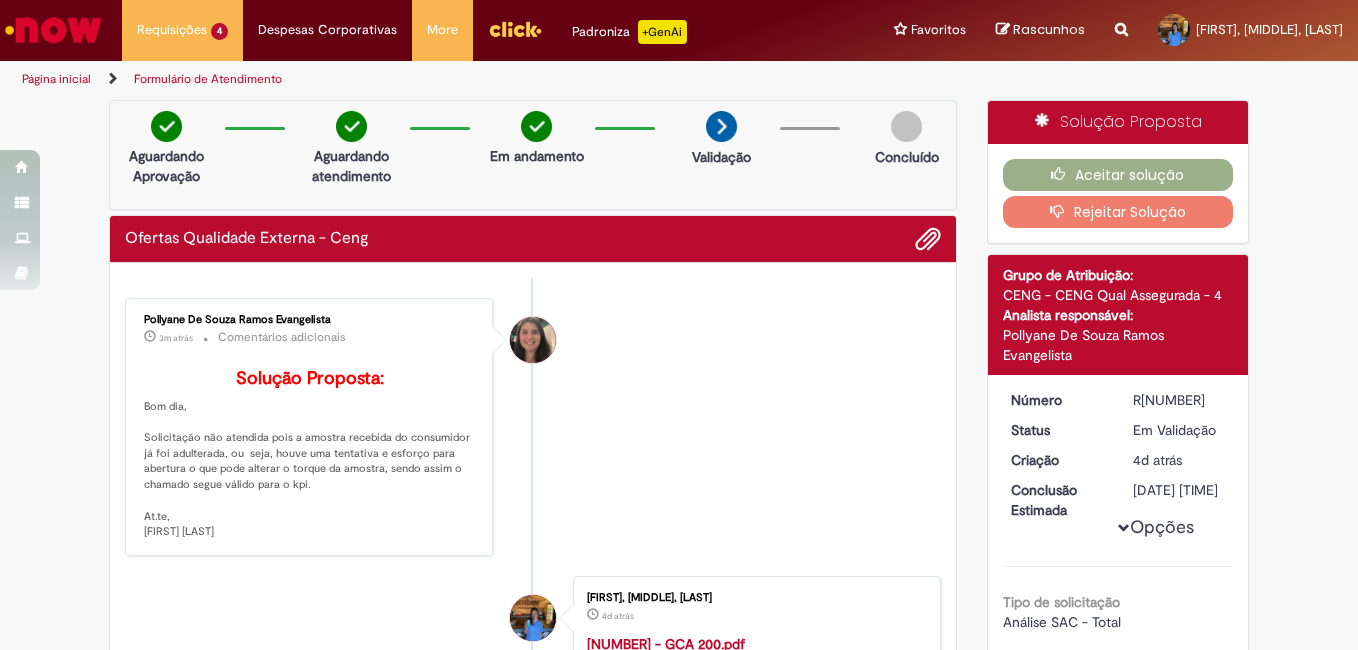 click at bounding box center (1062, 211) 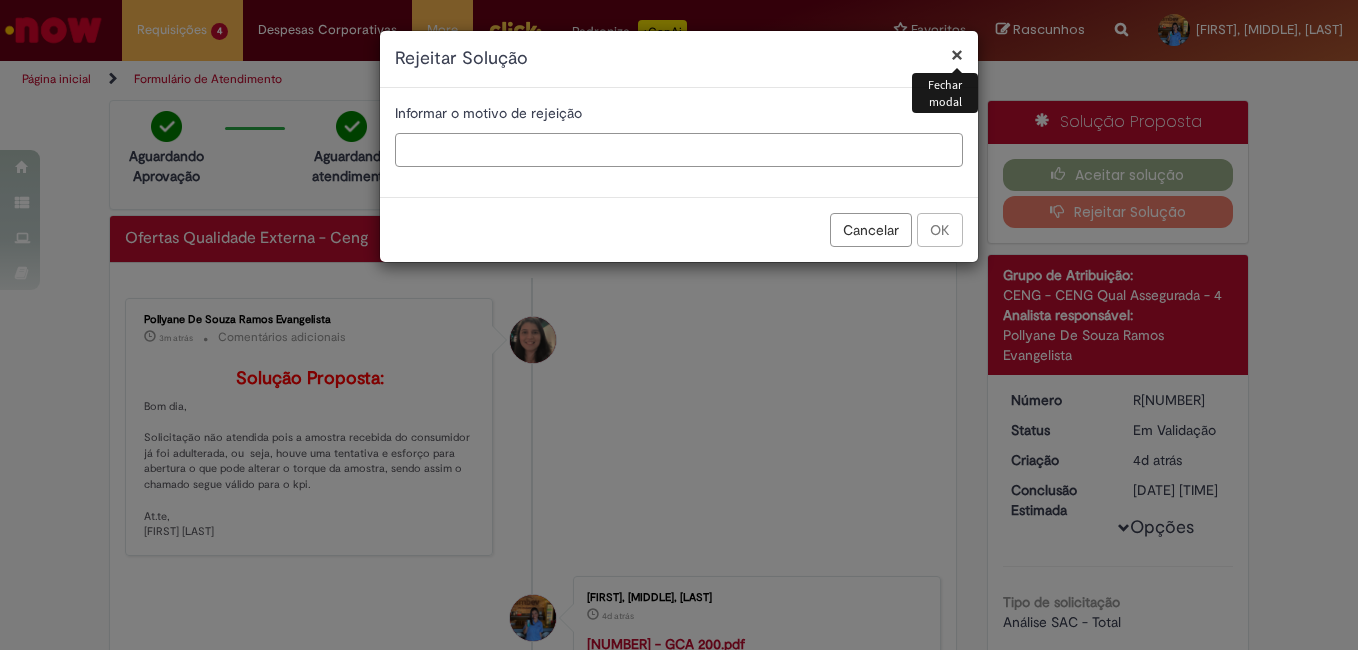 click at bounding box center [679, 150] 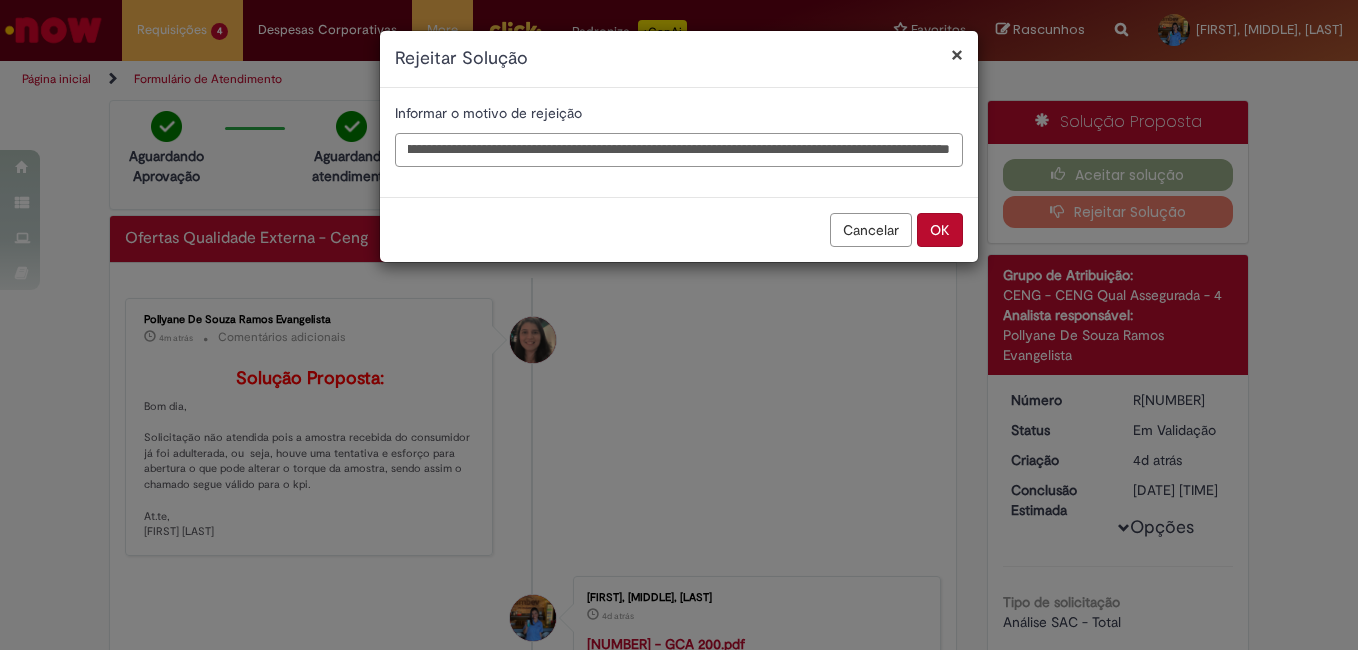 scroll, scrollTop: 0, scrollLeft: 196, axis: horizontal 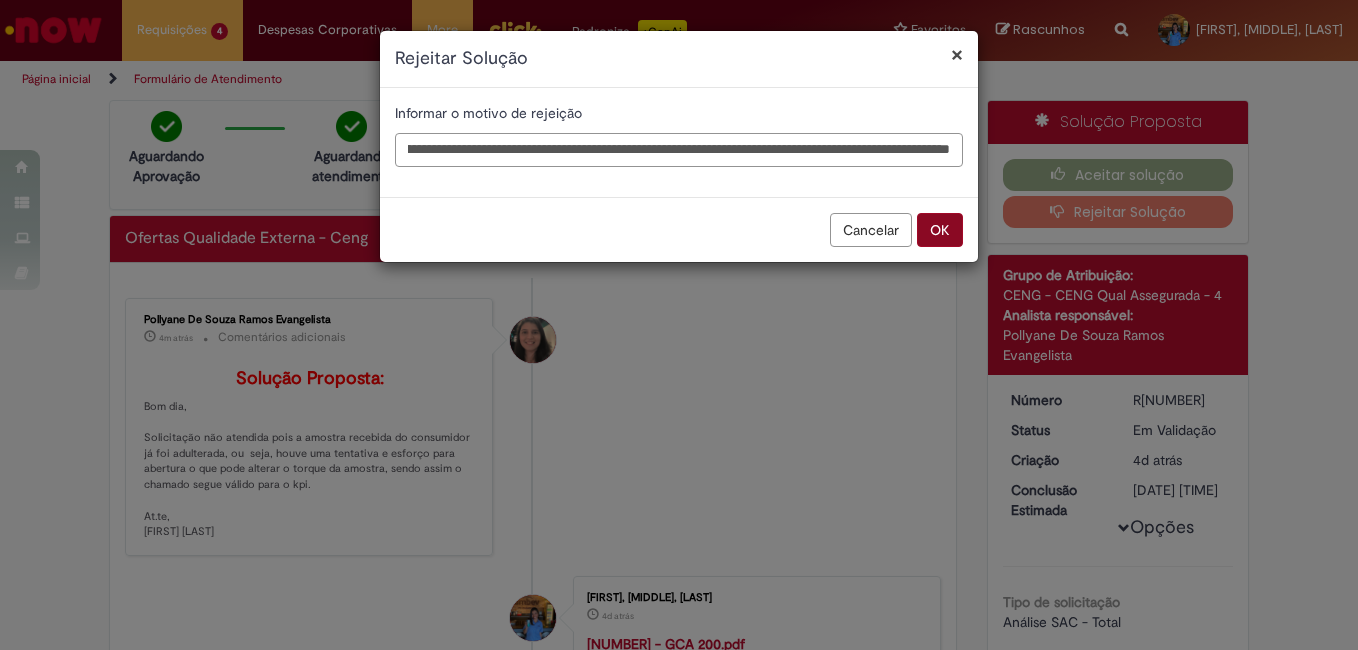 type on "**********" 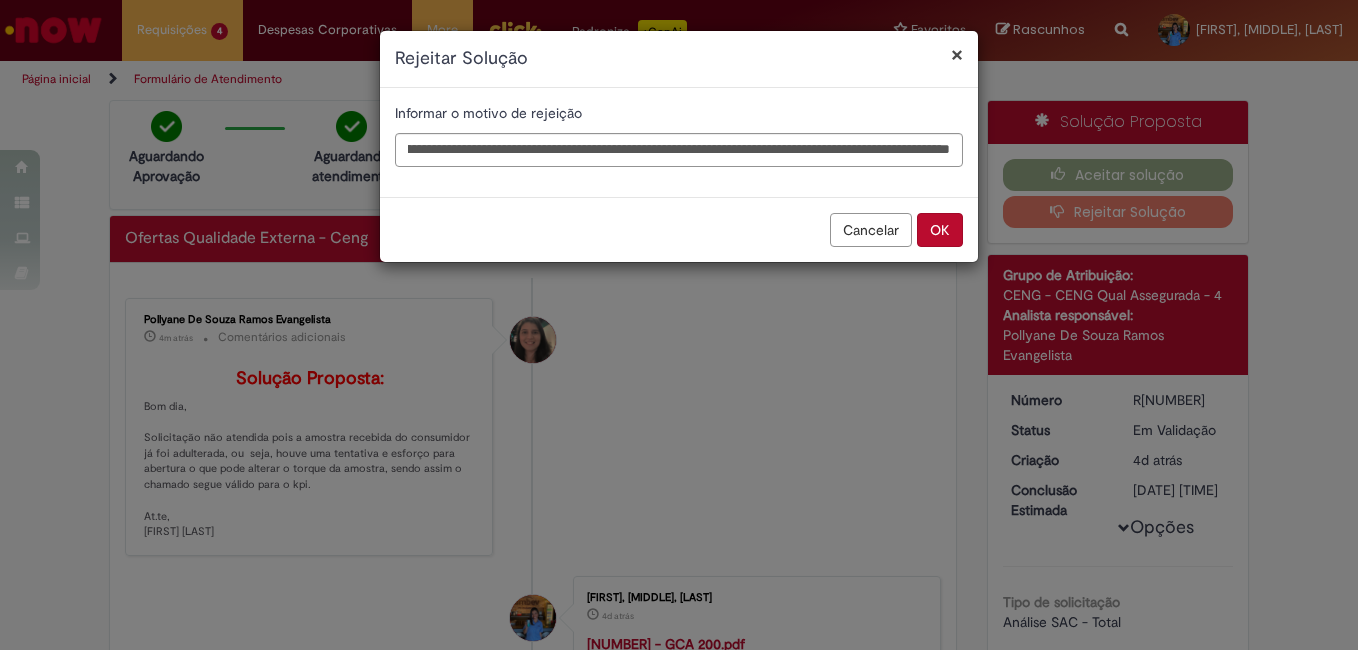 scroll, scrollTop: 0, scrollLeft: 0, axis: both 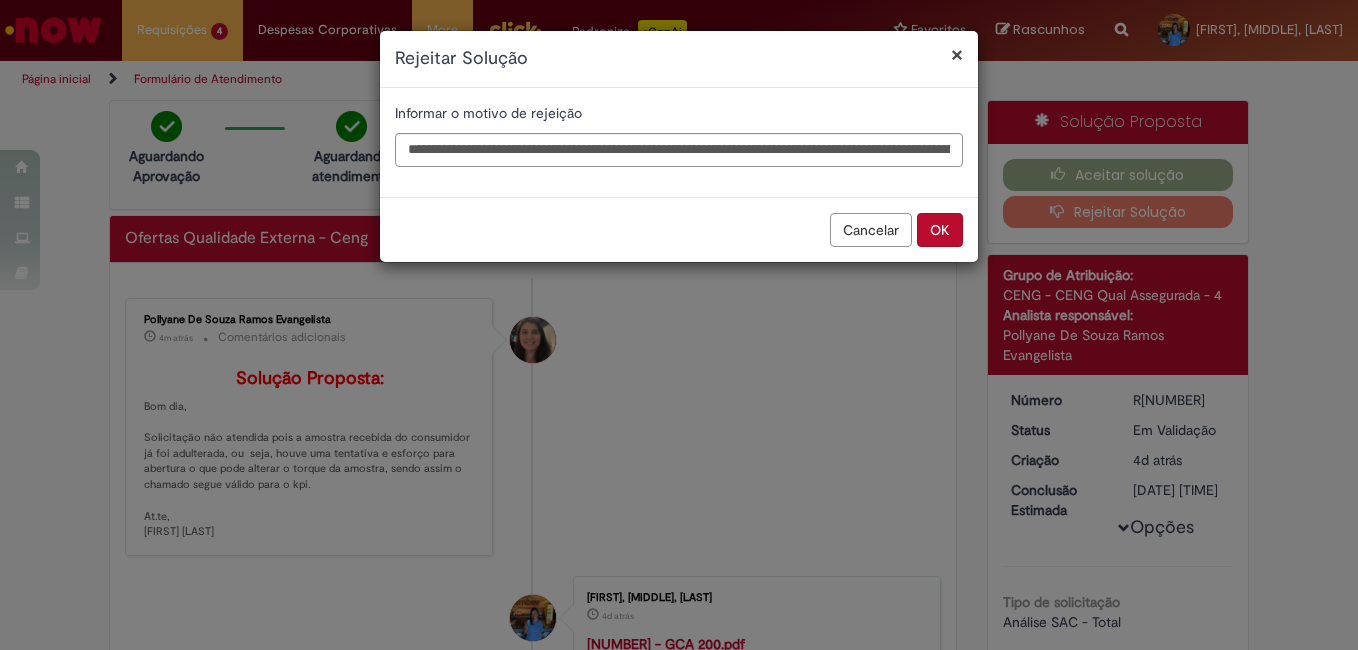 click on "OK" at bounding box center [940, 230] 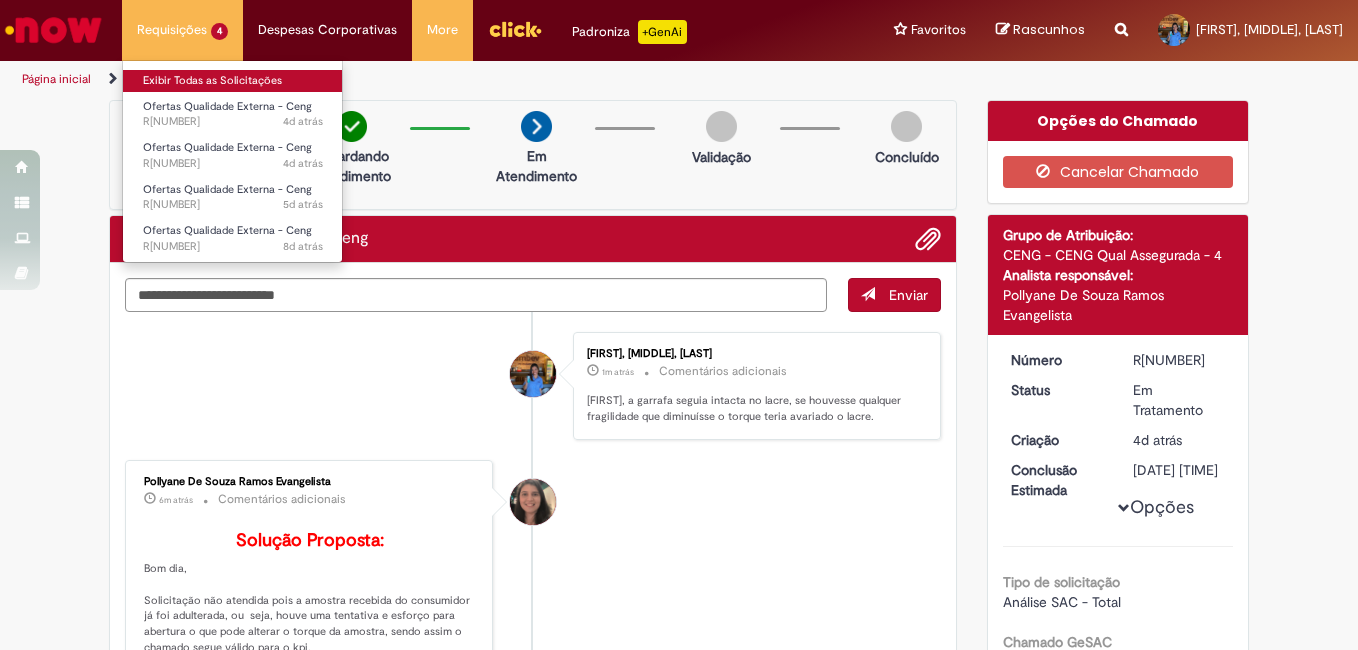 click on "Exibir Todas as Solicitações" at bounding box center [233, 81] 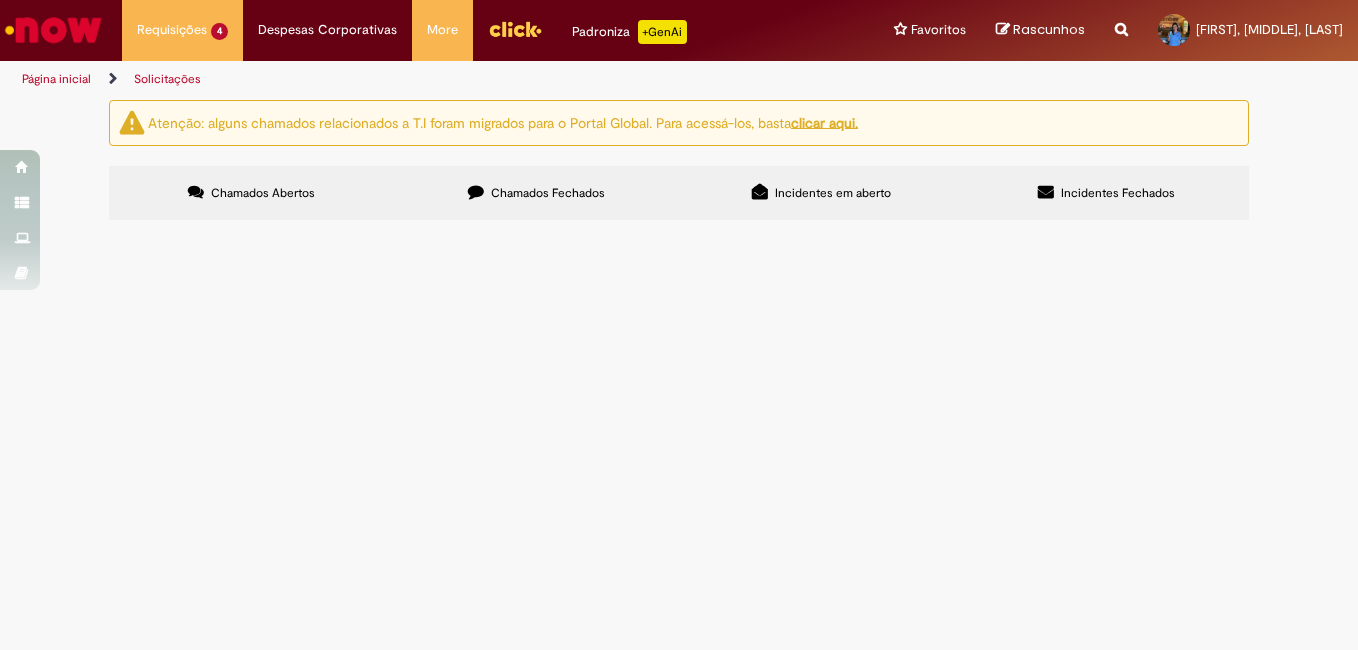 click on "Solicitamos expurgo do chamado 439018 conforme laudo em anexo." at bounding box center [0, 0] 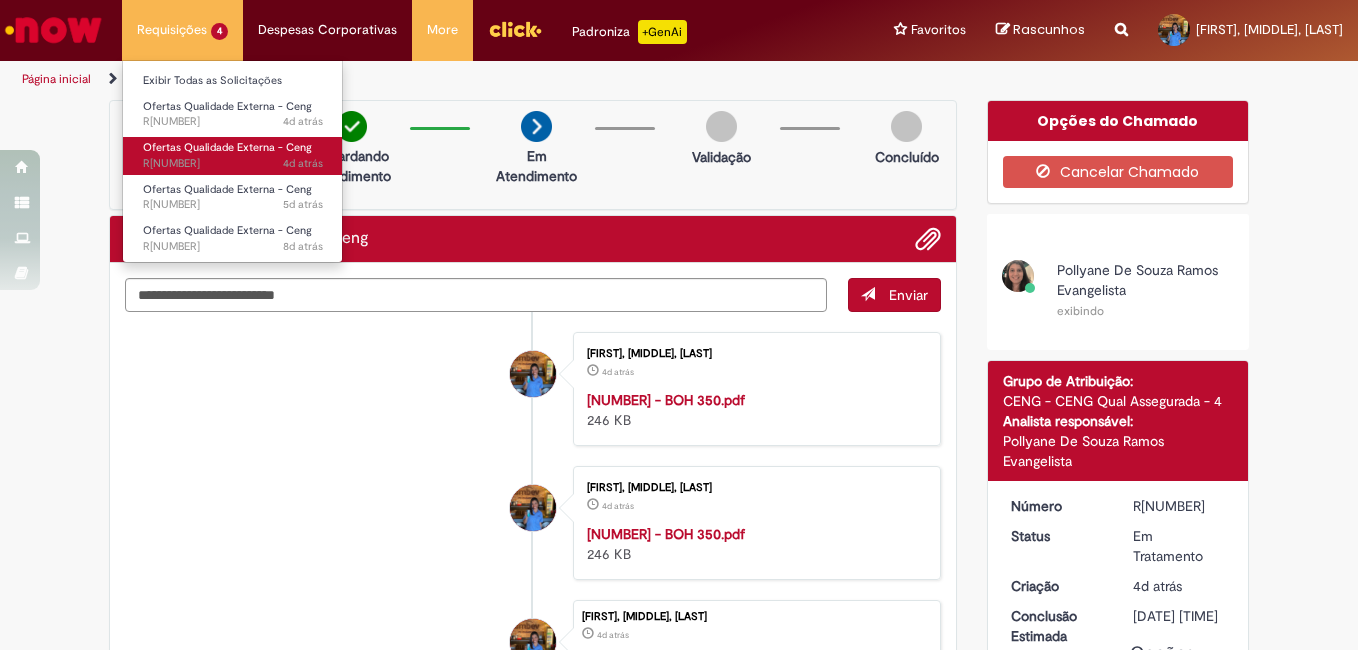 click on "Ofertas Qualidade Externa - Ceng" at bounding box center [227, 147] 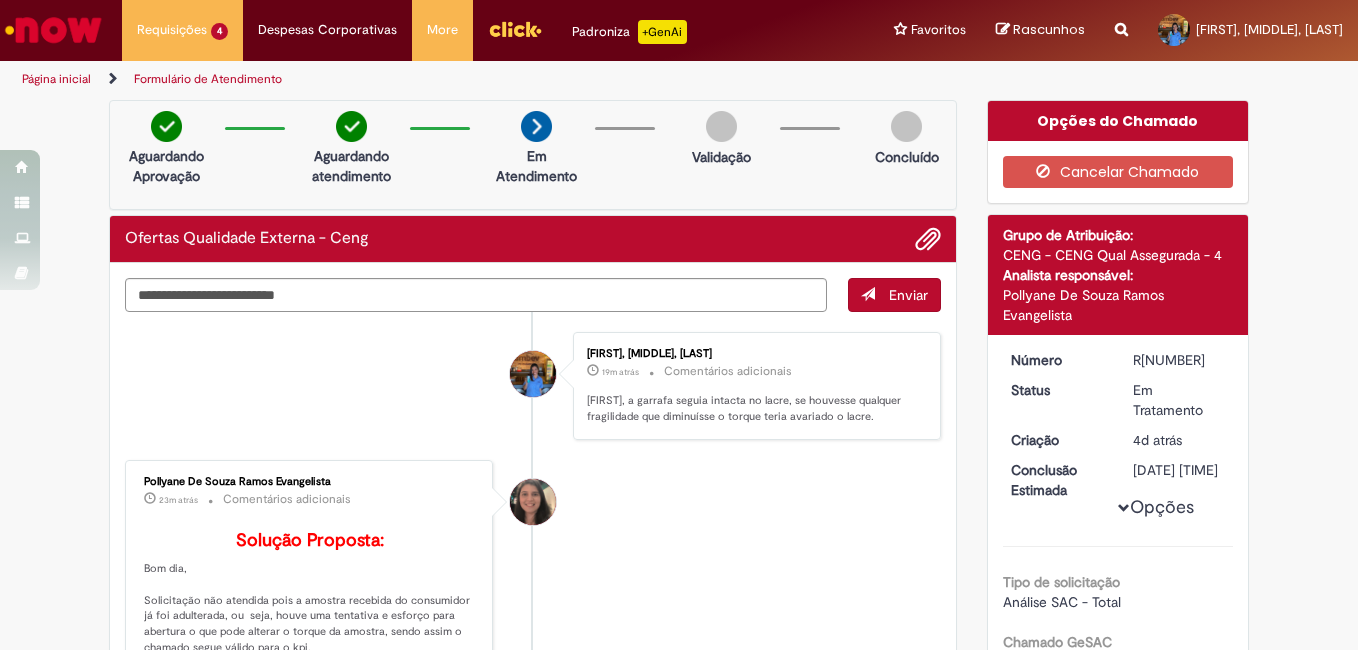 scroll, scrollTop: 200, scrollLeft: 0, axis: vertical 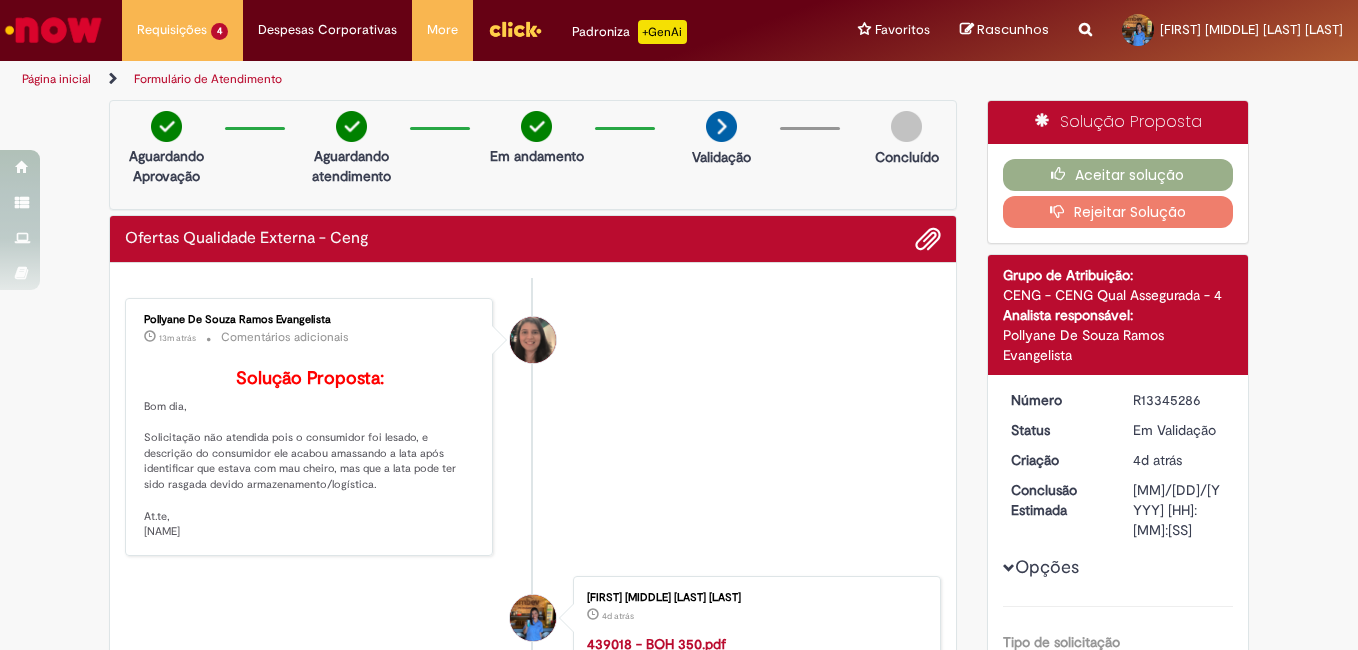 click at bounding box center [1062, 211] 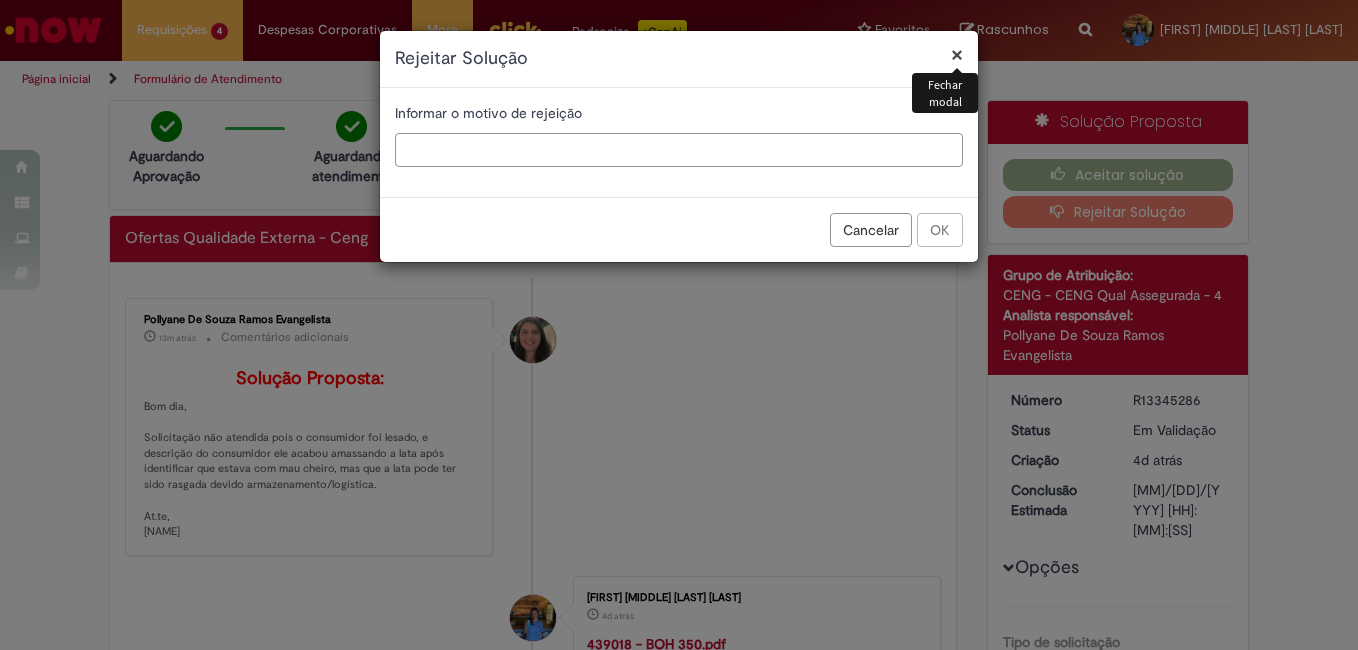 click at bounding box center [679, 150] 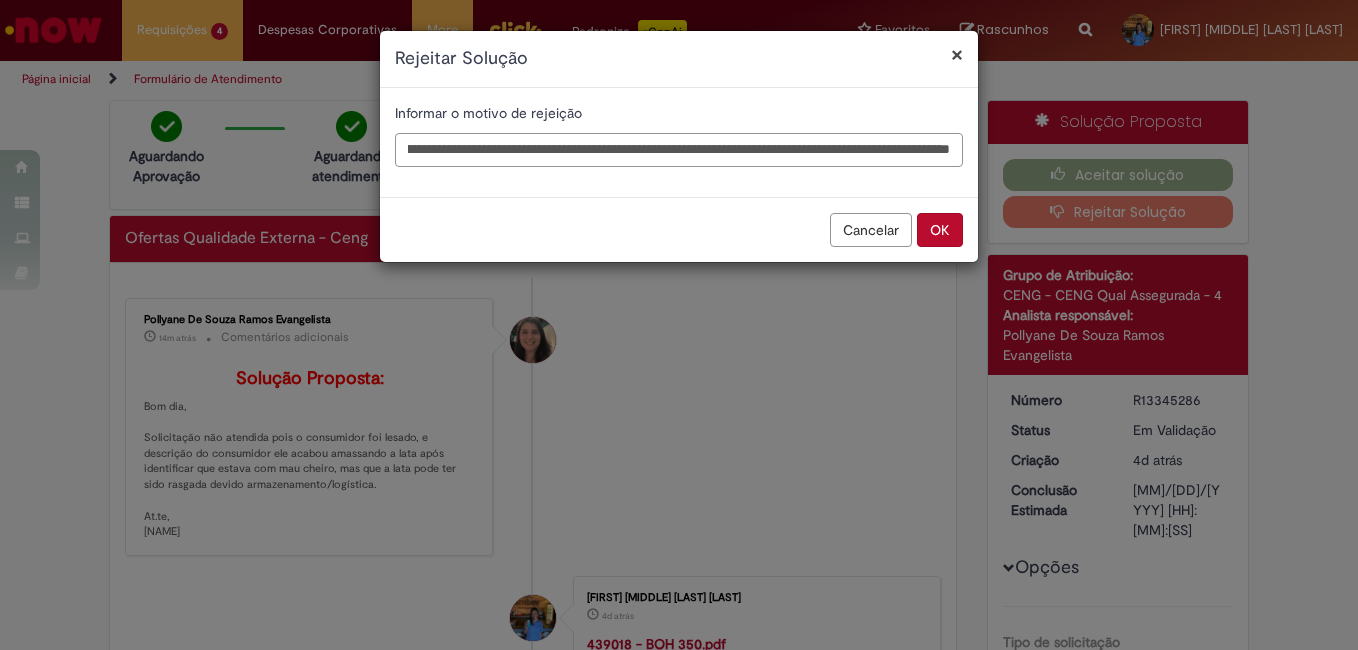 scroll, scrollTop: 0, scrollLeft: 352, axis: horizontal 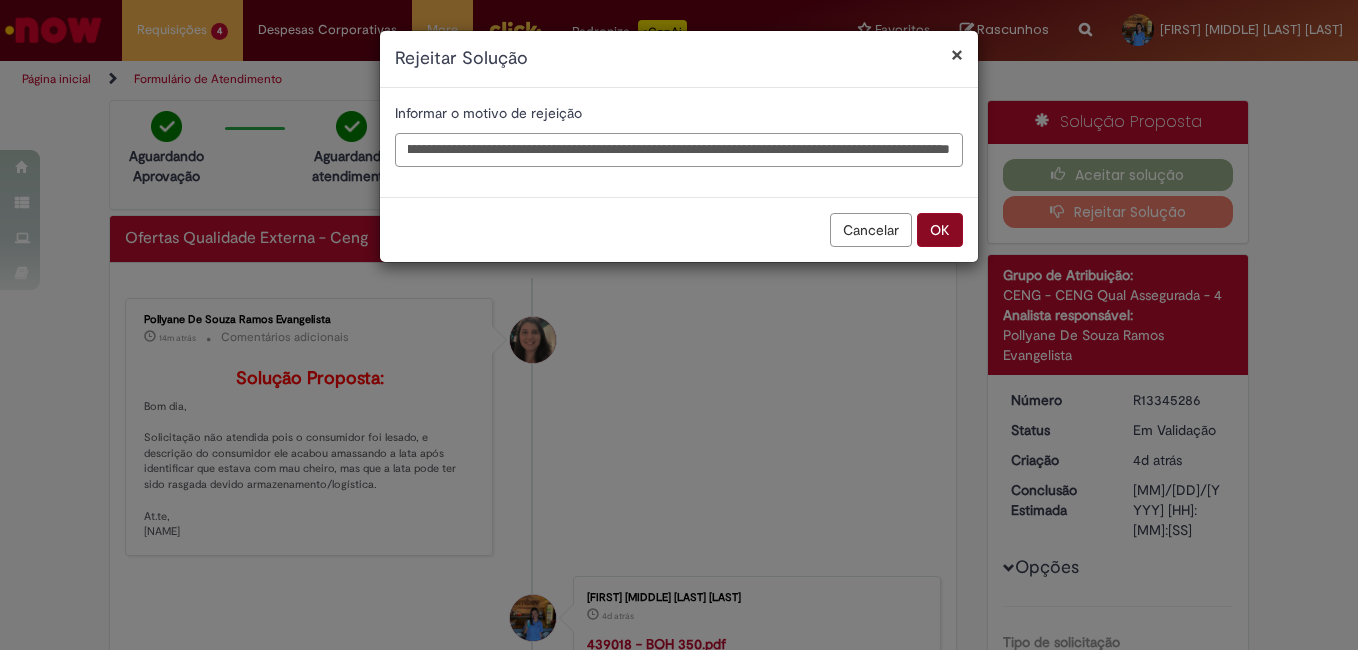 type on "**********" 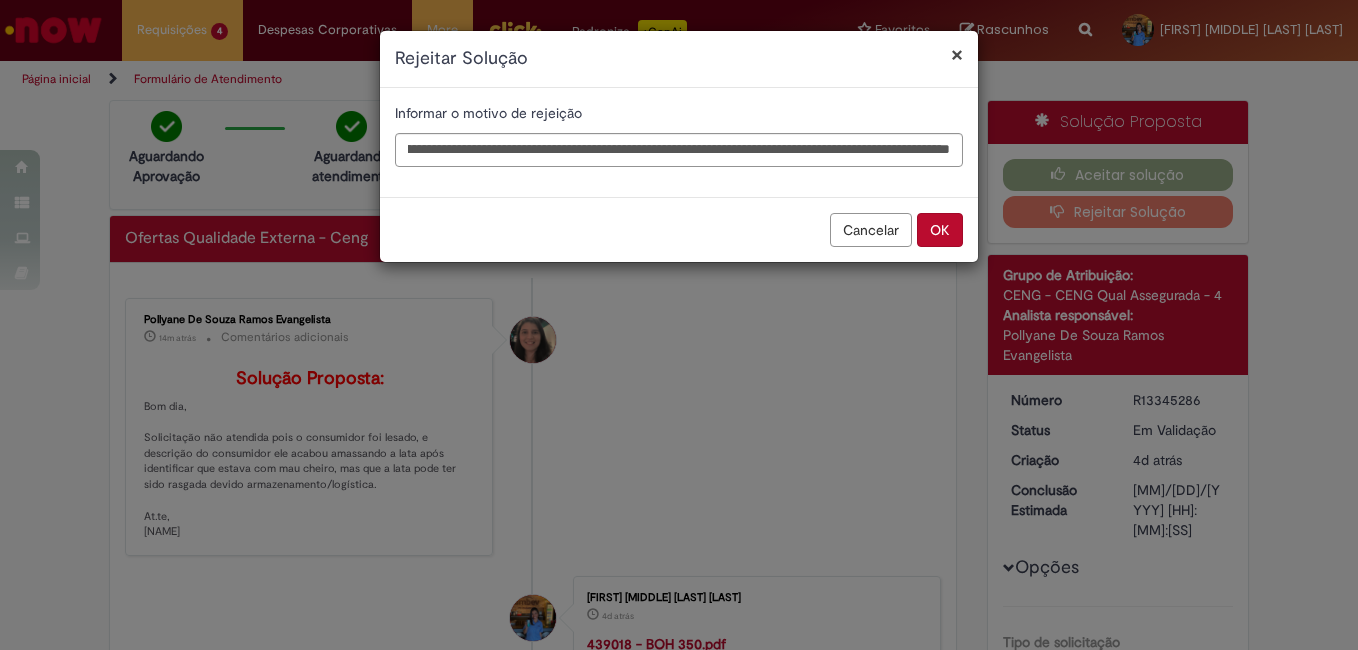 click on "OK" at bounding box center [940, 230] 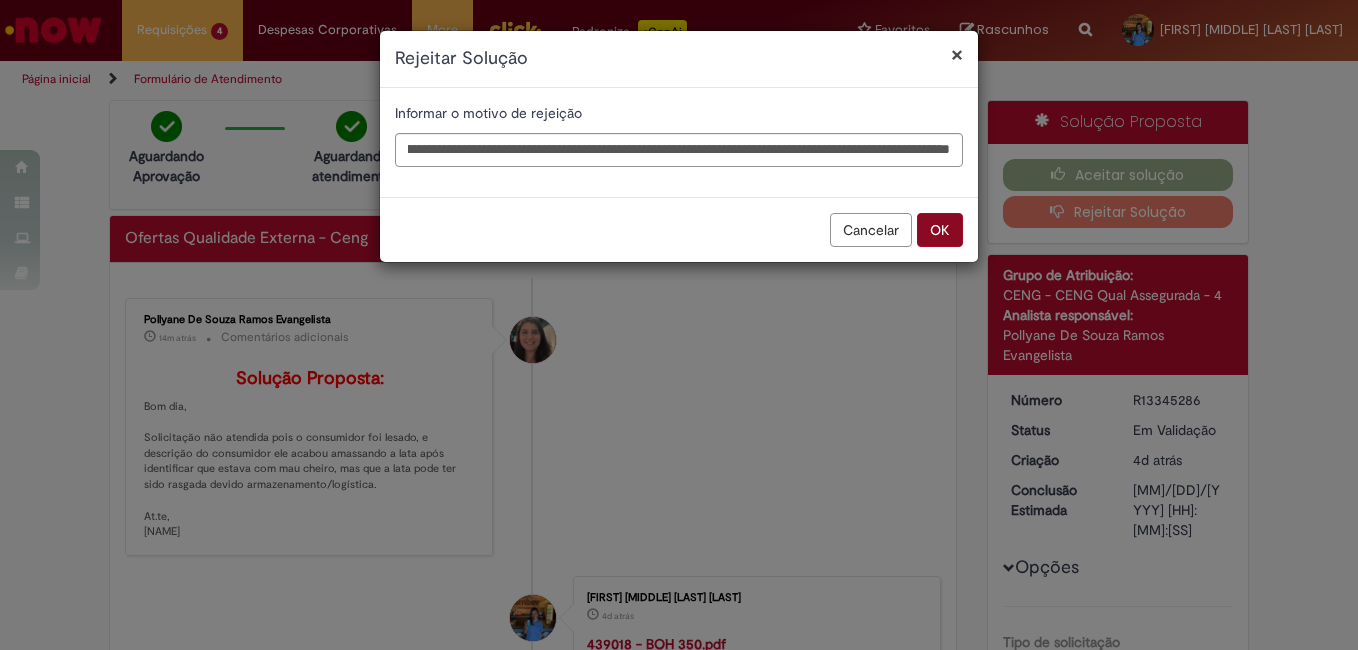 scroll, scrollTop: 0, scrollLeft: 0, axis: both 